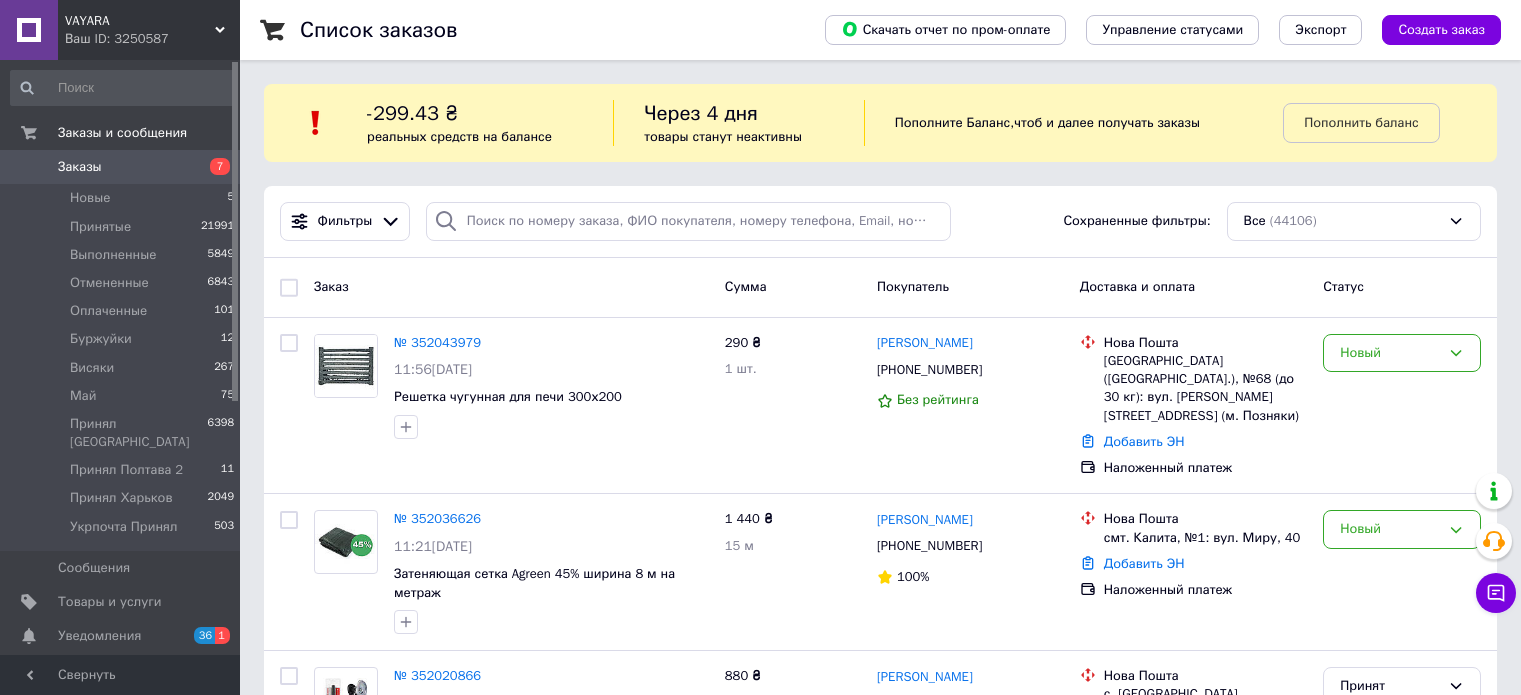 scroll, scrollTop: 0, scrollLeft: 0, axis: both 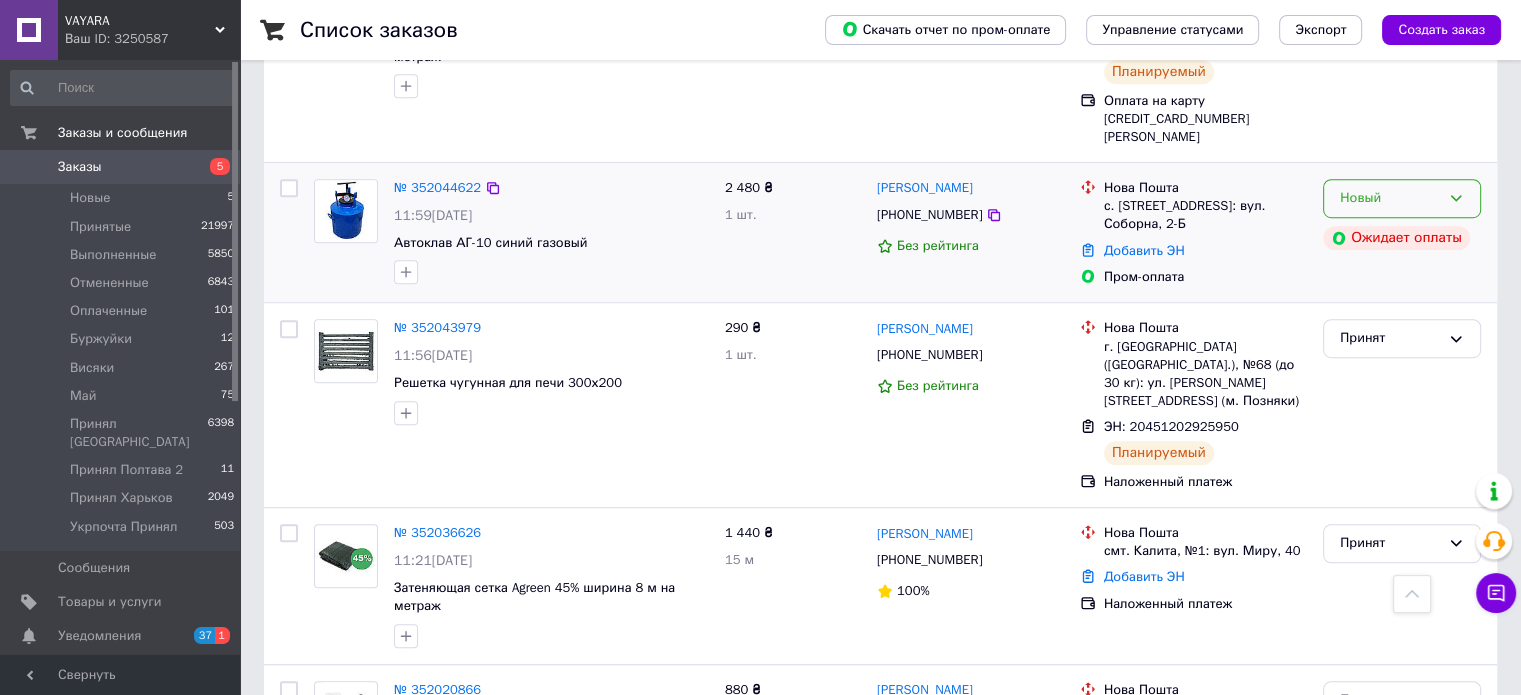 click on "Новый" at bounding box center [1402, 198] 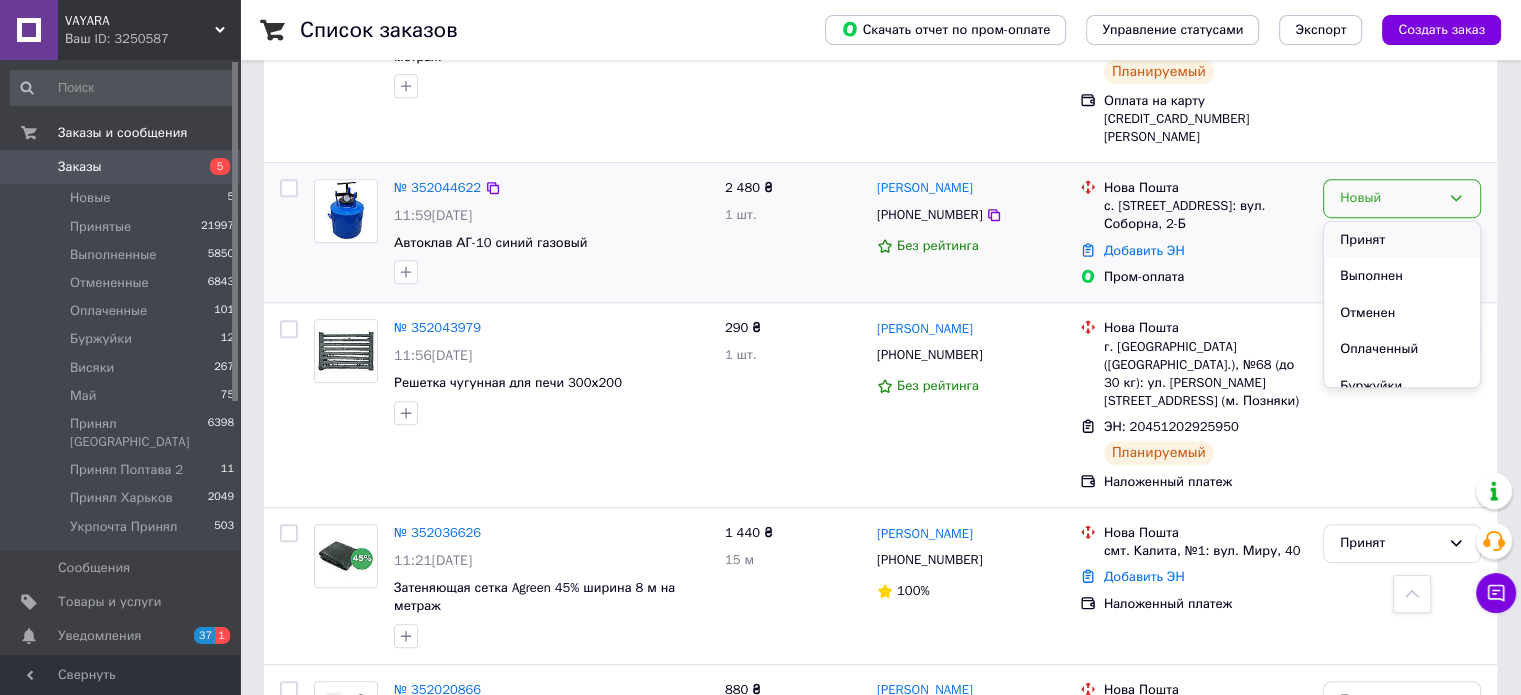 click on "Принят" at bounding box center (1402, 240) 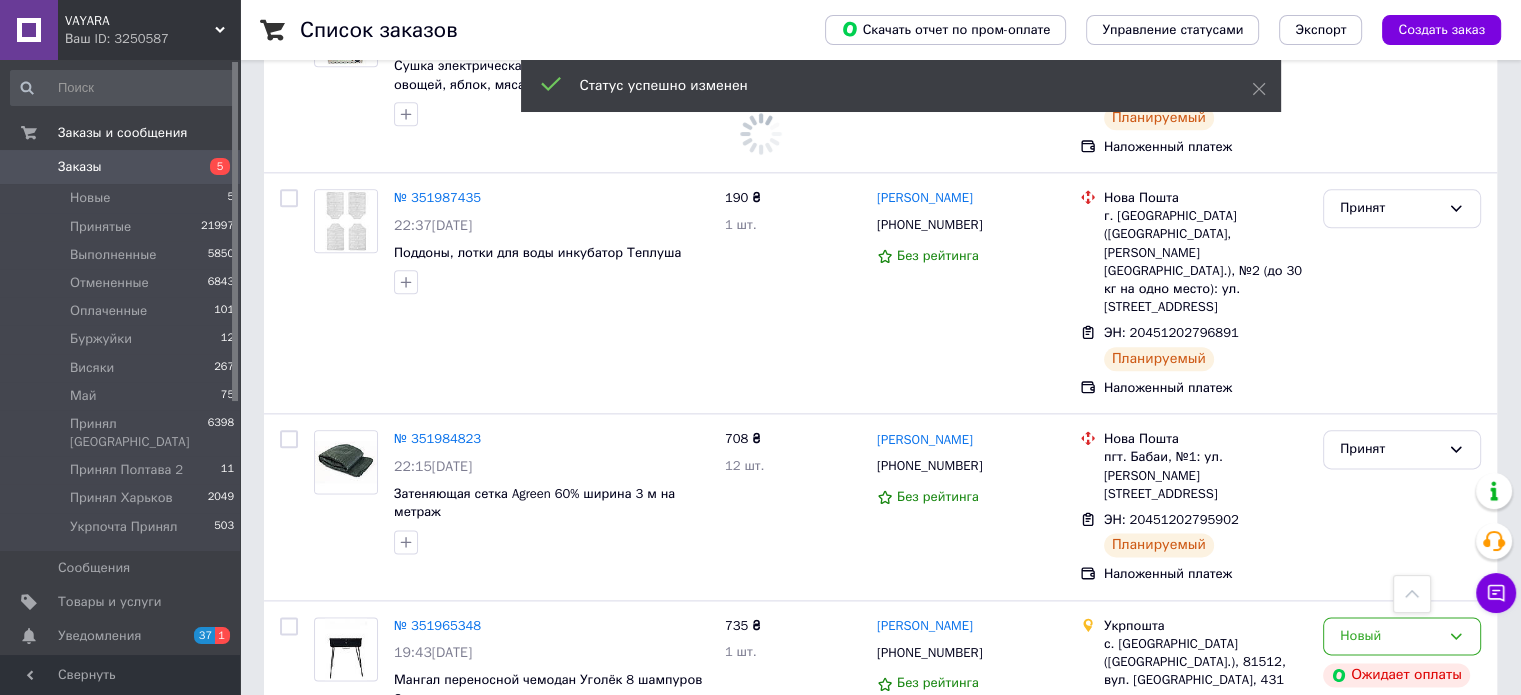 scroll, scrollTop: 2600, scrollLeft: 0, axis: vertical 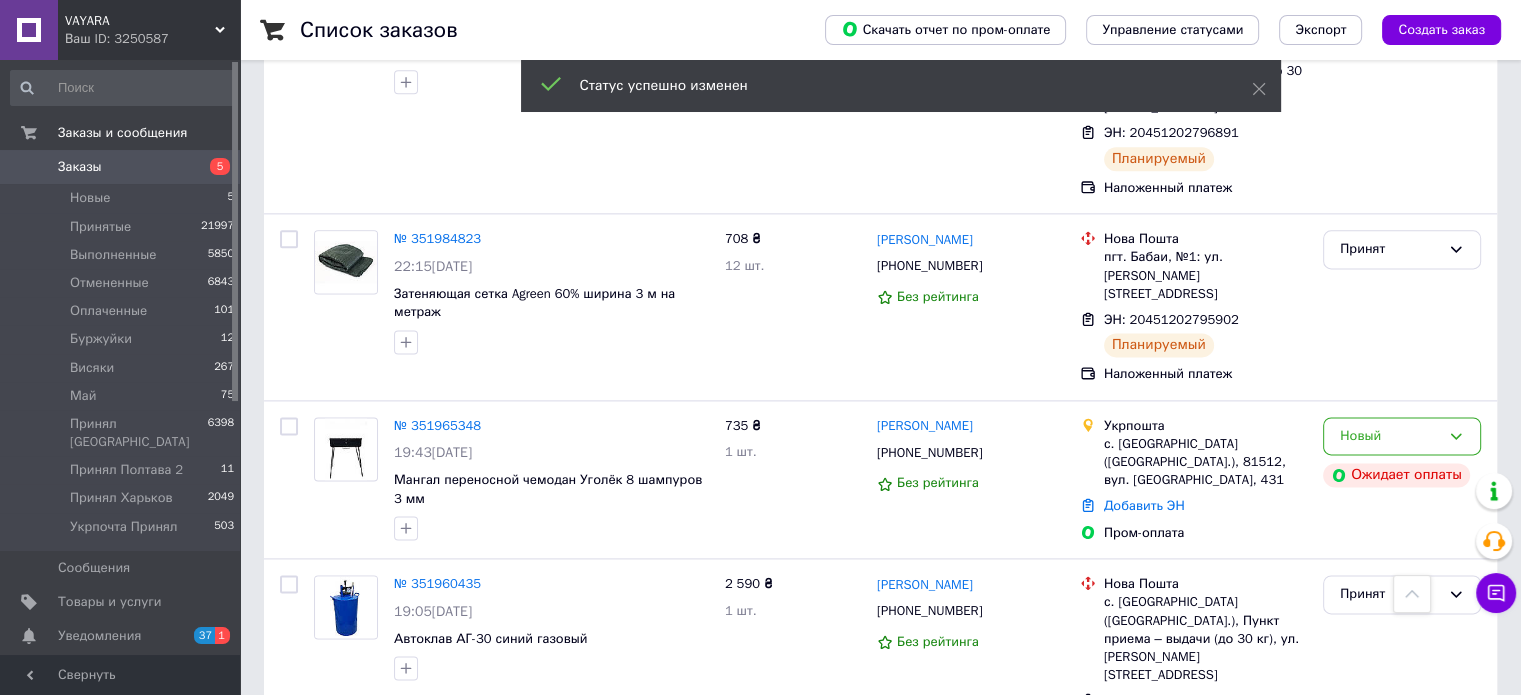 click on "VAYARA" at bounding box center (140, 21) 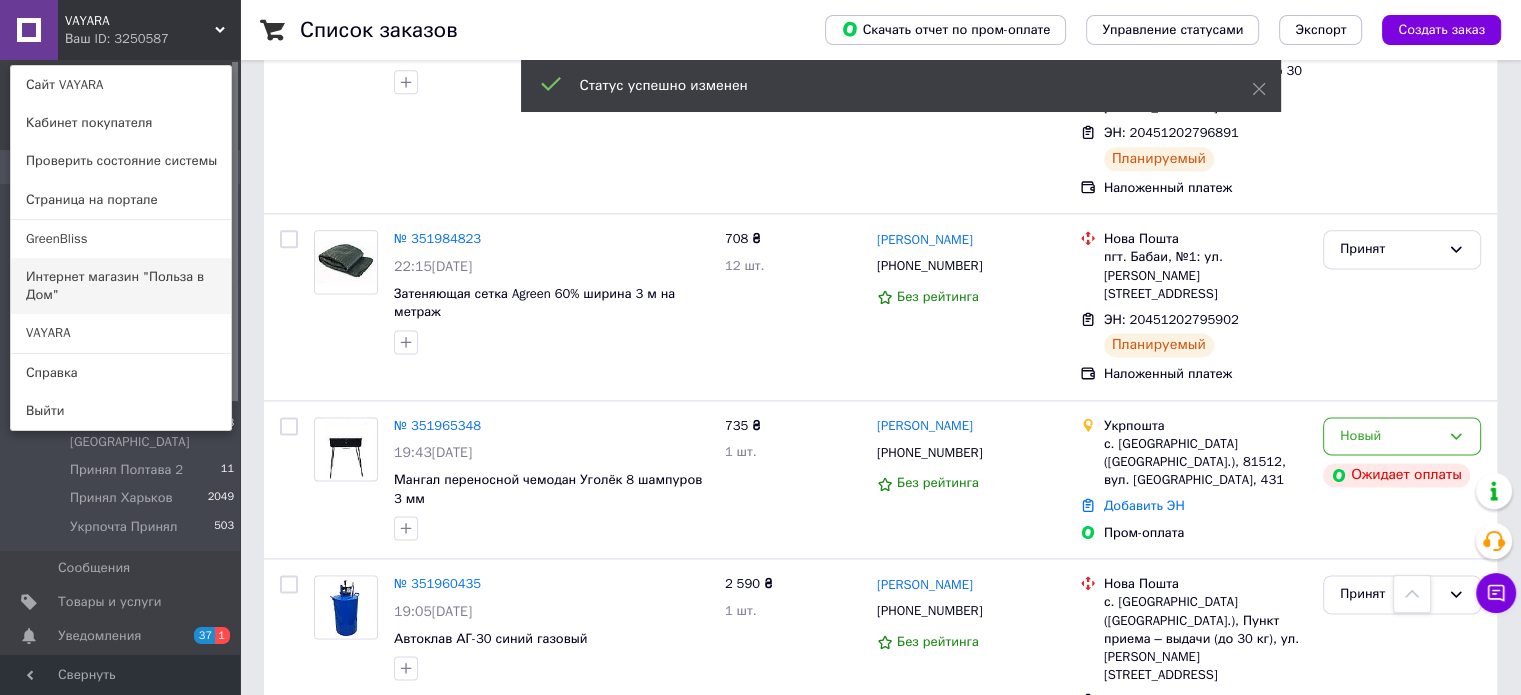 click on "Интернет магазин "Польза в Дом"" at bounding box center [121, 286] 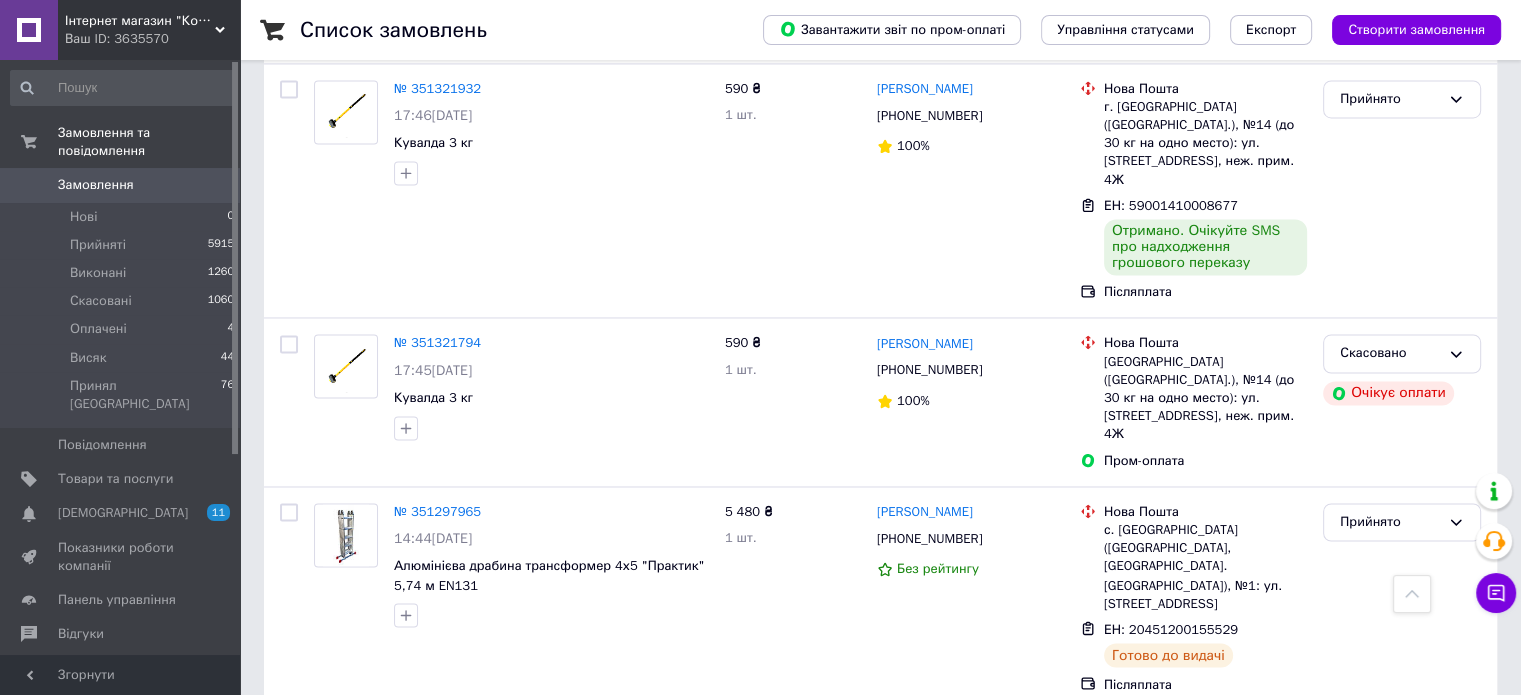 scroll, scrollTop: 3224, scrollLeft: 0, axis: vertical 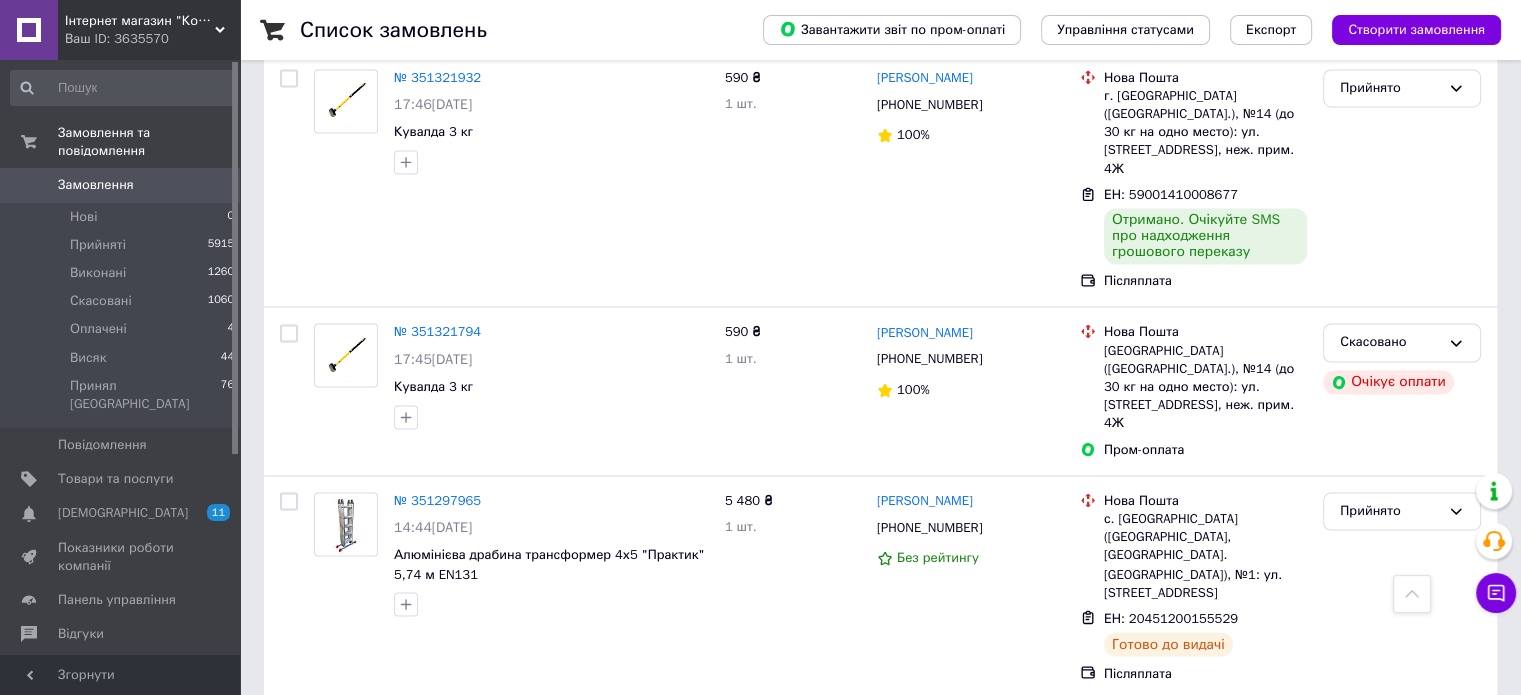 click on "2" at bounding box center (327, 929) 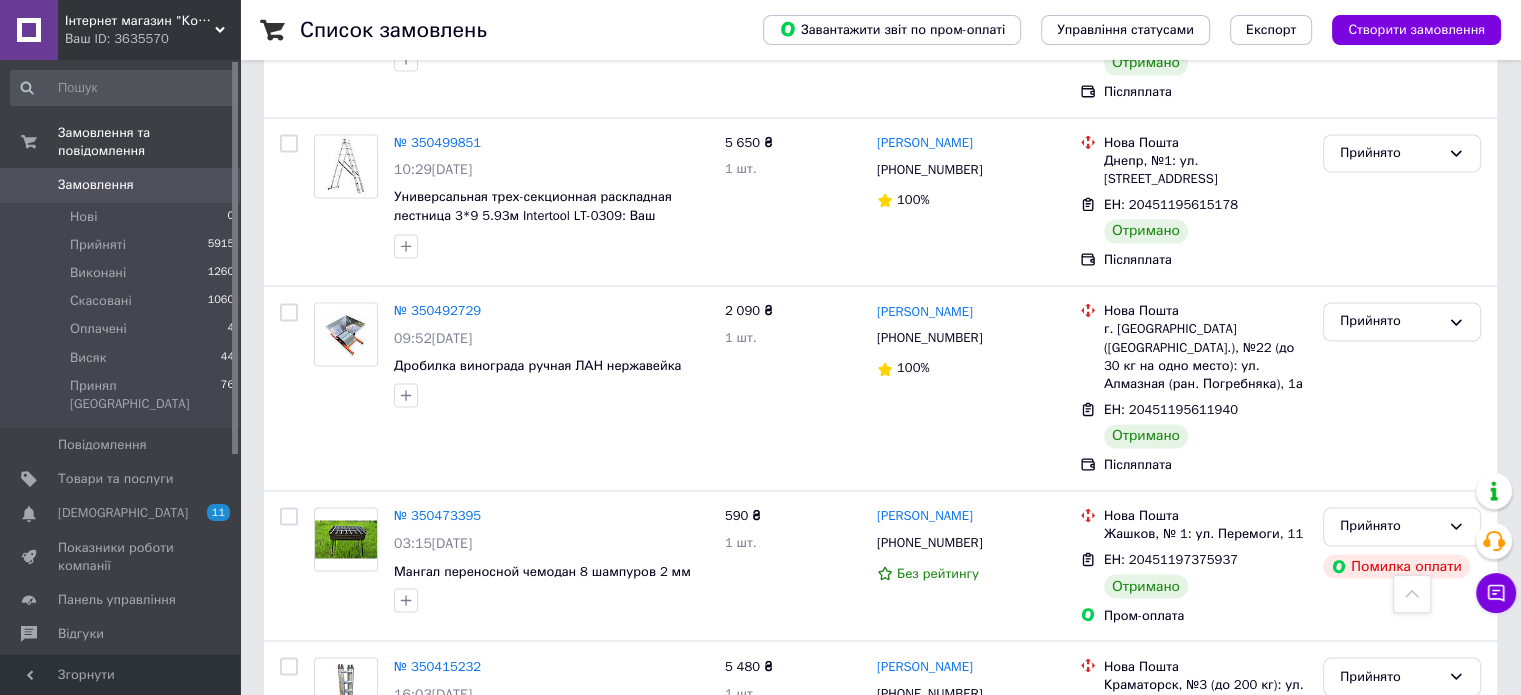 scroll, scrollTop: 3250, scrollLeft: 0, axis: vertical 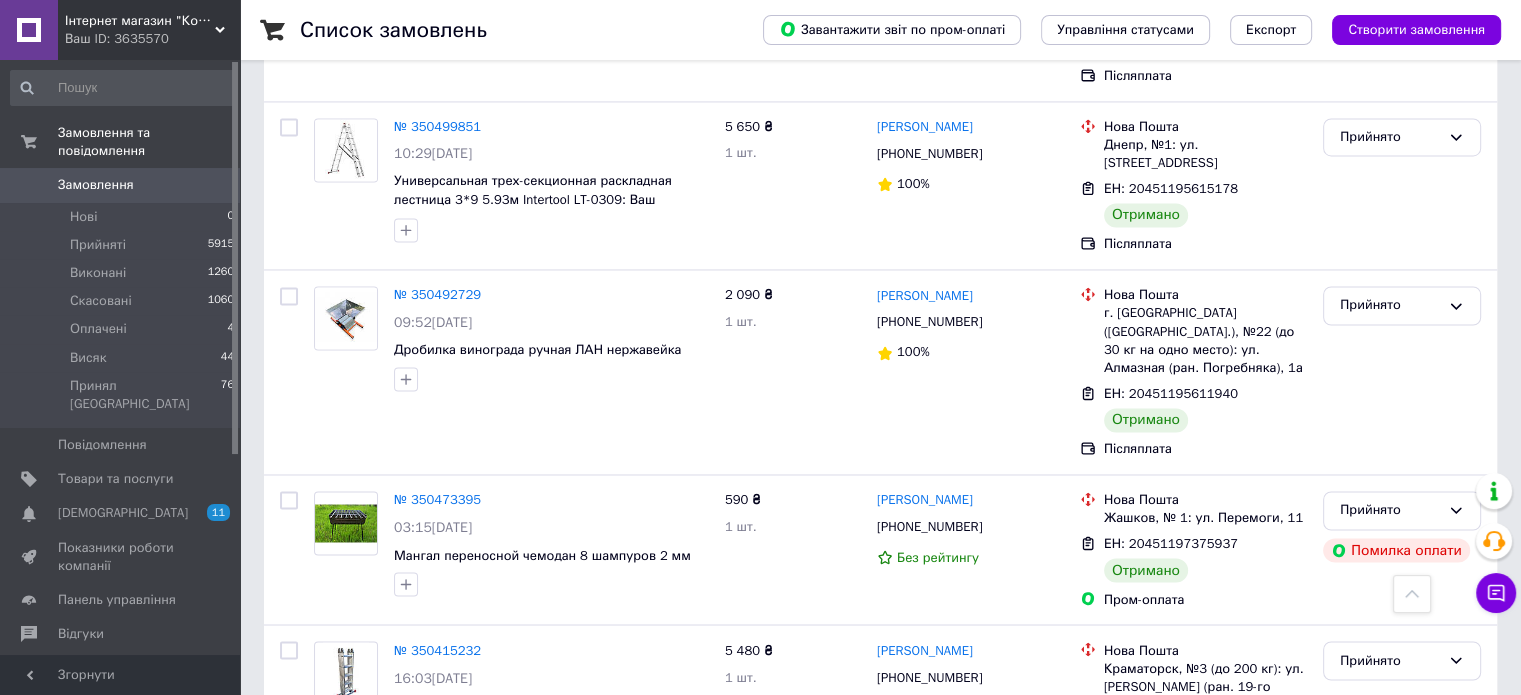 click on "3" at bounding box center [494, 856] 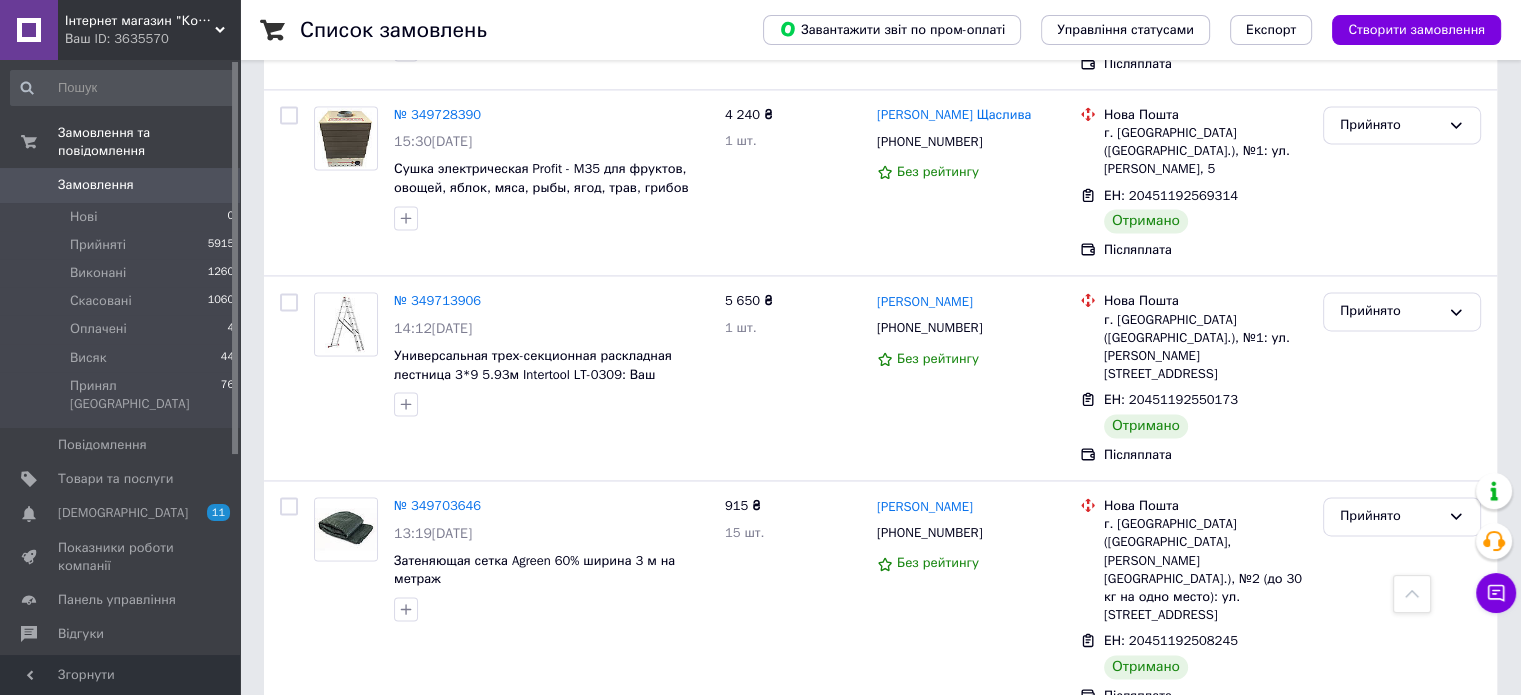 scroll, scrollTop: 3072, scrollLeft: 0, axis: vertical 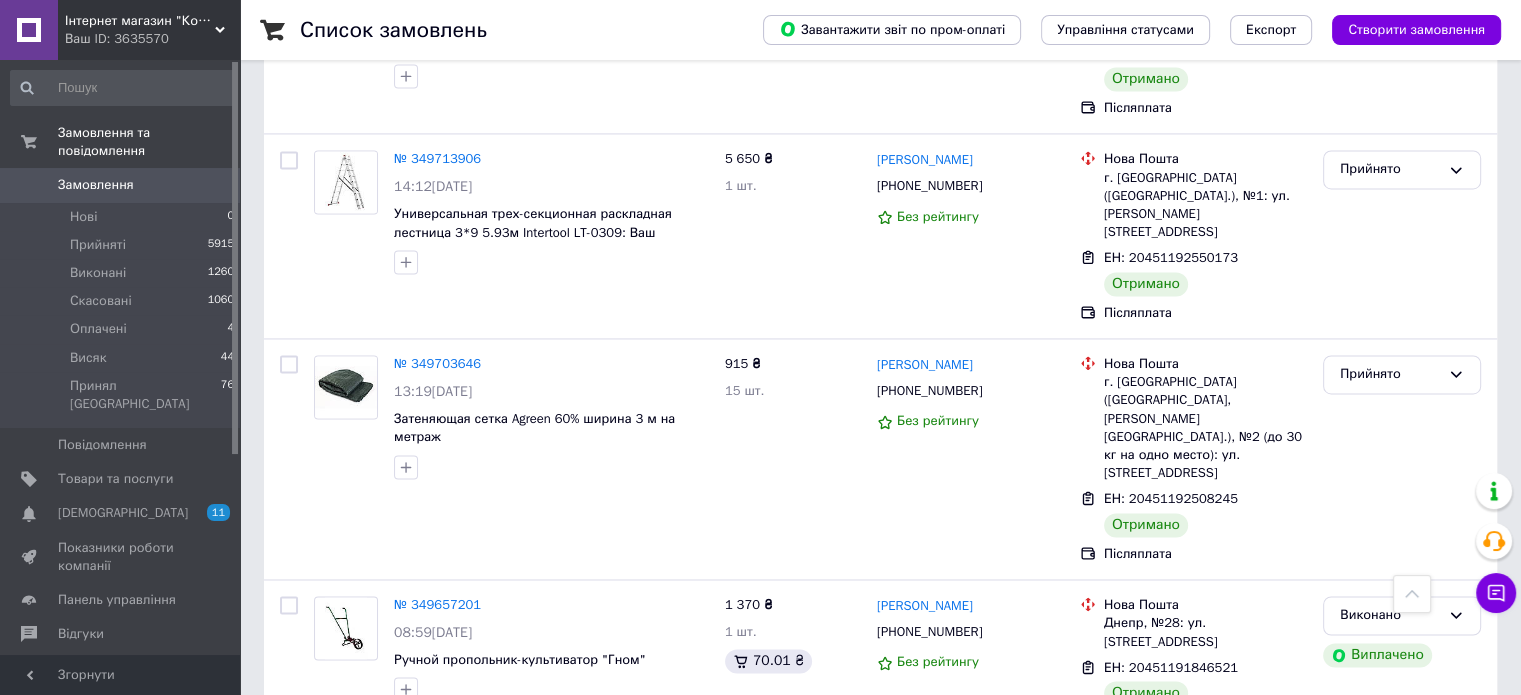 click on "4" at bounding box center [539, 931] 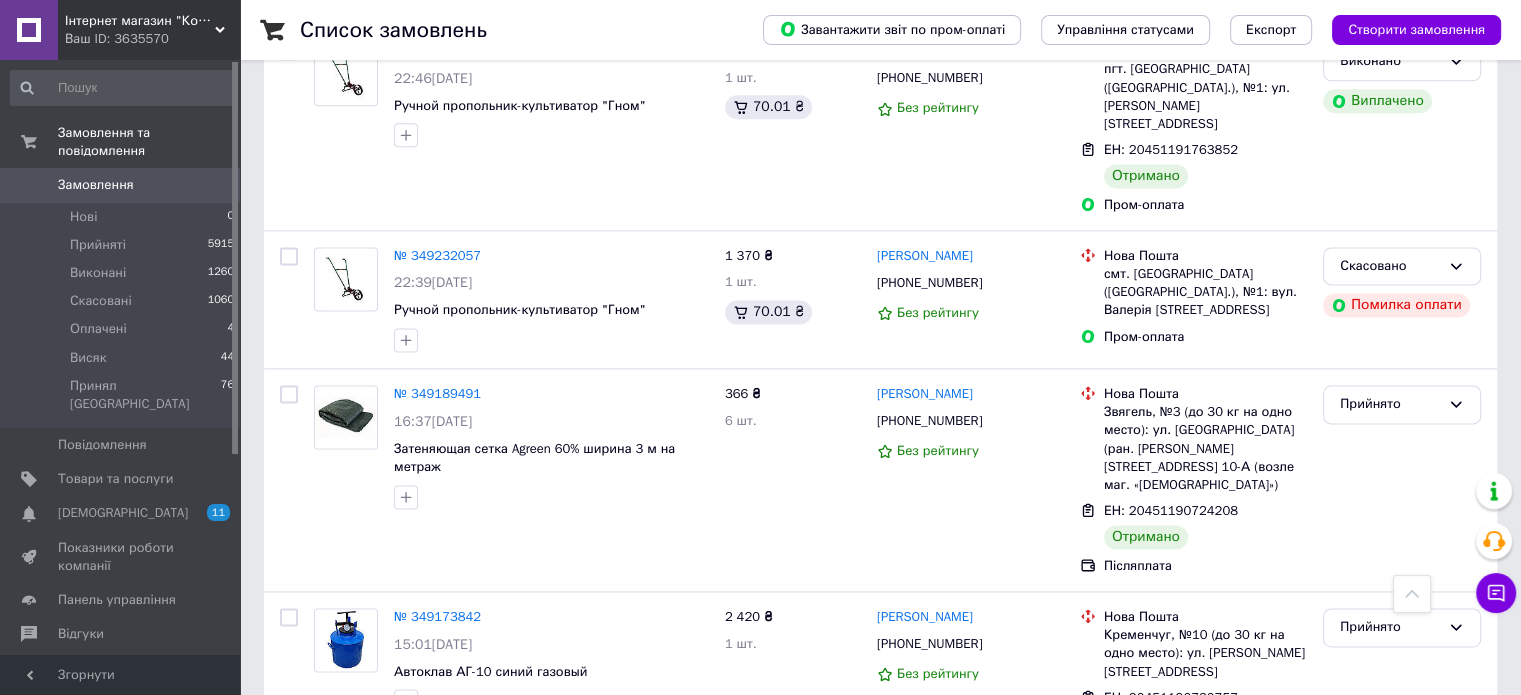scroll, scrollTop: 3089, scrollLeft: 0, axis: vertical 